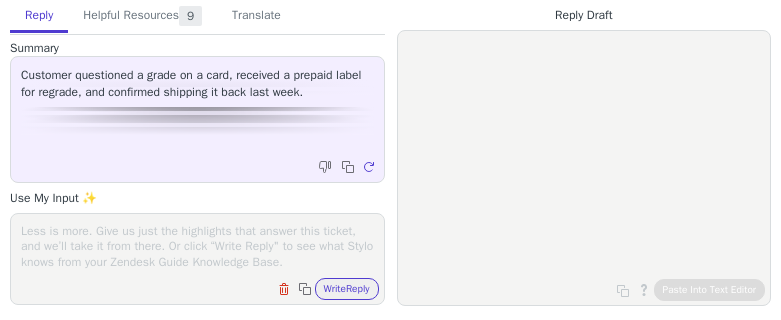 scroll, scrollTop: 0, scrollLeft: 0, axis: both 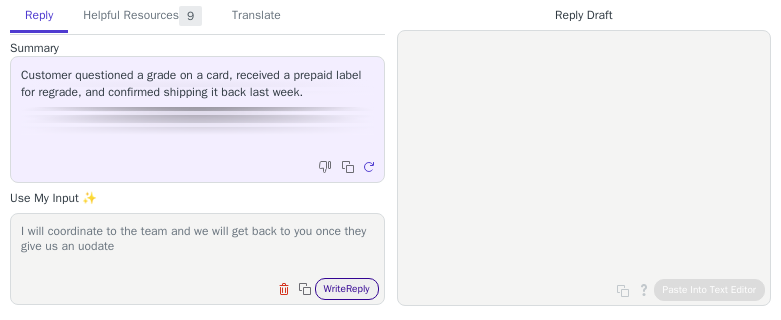 type on "I will coordinate to the team and we will get back to you once they   give us an uodate" 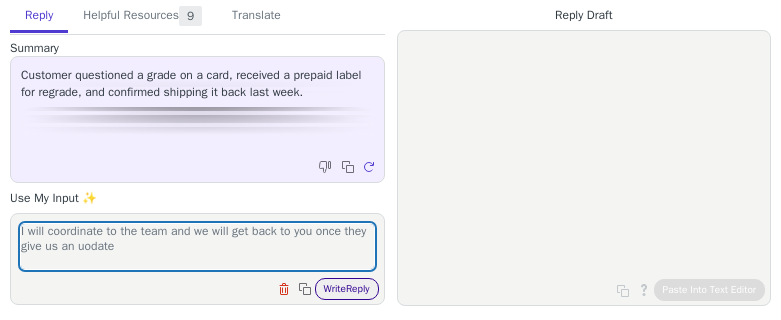 click on "Write  Reply" at bounding box center (347, 289) 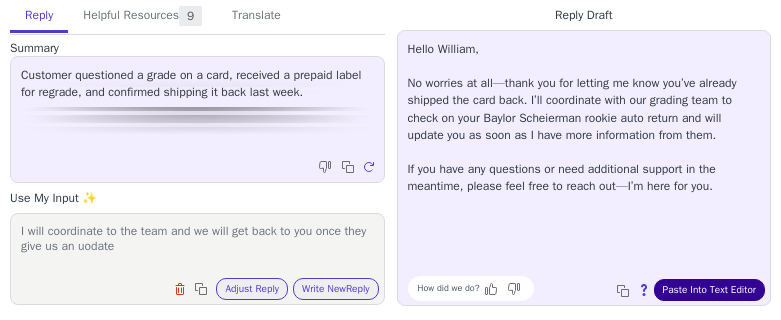 click on "Paste Into Text Editor" at bounding box center (709, 290) 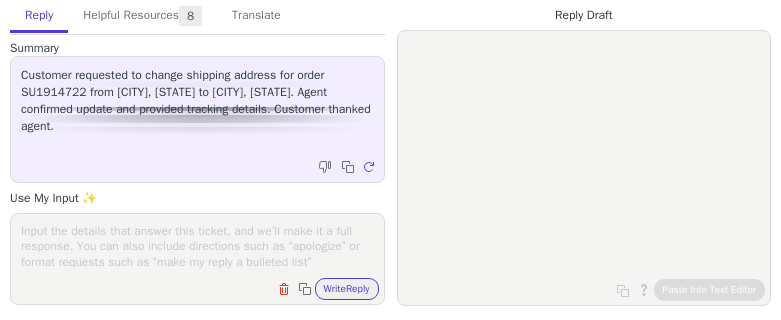 scroll, scrollTop: 0, scrollLeft: 0, axis: both 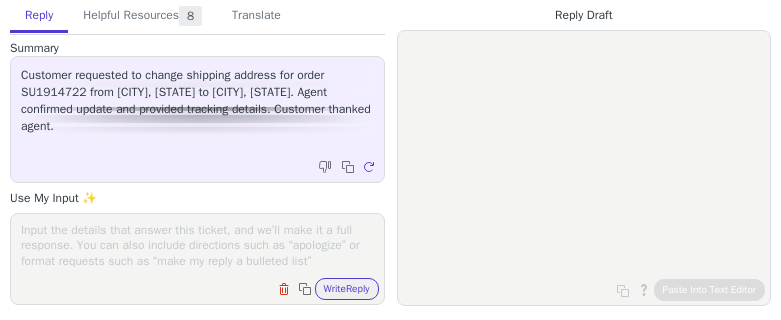 click on "Clear field Copy to clipboard Write  Reply" at bounding box center (207, 287) 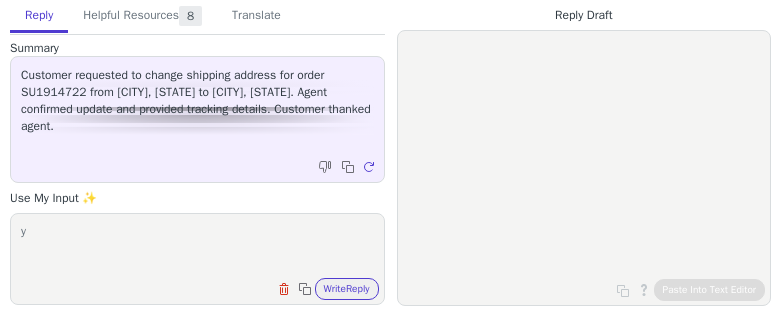 scroll, scrollTop: 0, scrollLeft: 0, axis: both 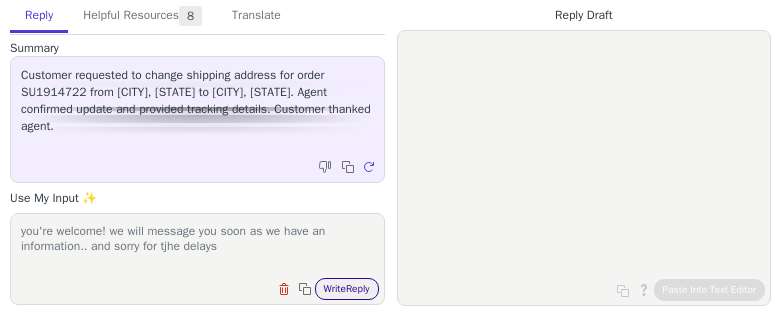 type on "you're welcome! we will message you soon as we have an information.. and sorry for tjhe delays" 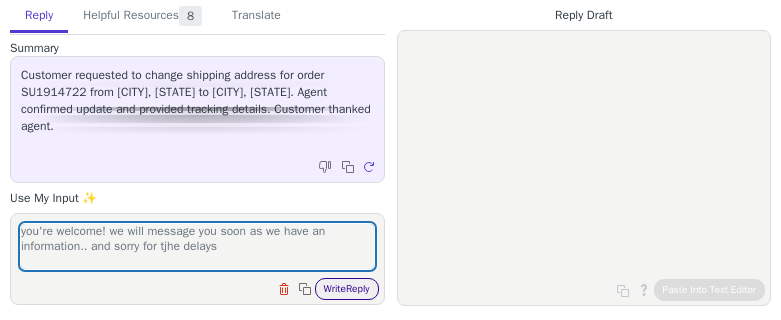 click on "Write  Reply" at bounding box center [347, 289] 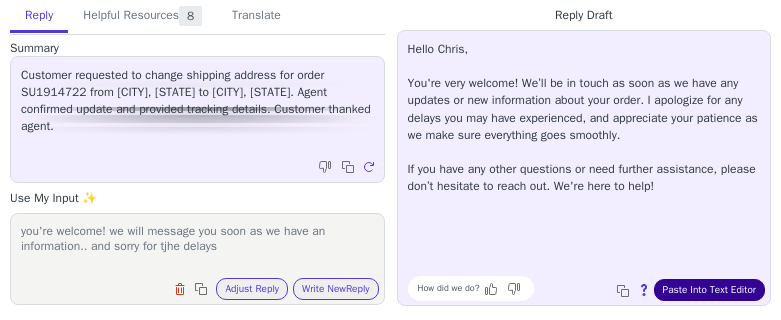click on "Paste Into Text Editor" at bounding box center [709, 290] 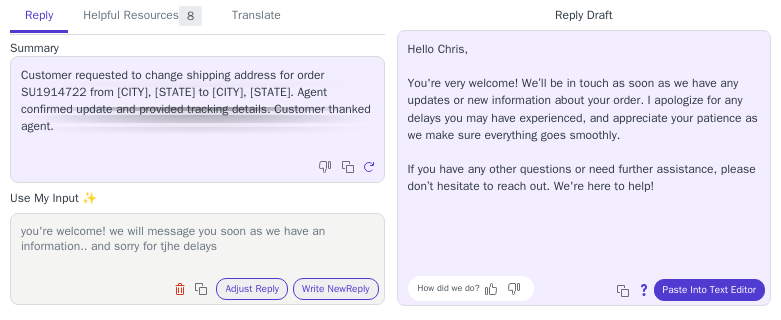 click on "Clear field Copy to clipboard Adjust Reply Use input to adjust reply draft Write New  Reply" at bounding box center (273, 289) 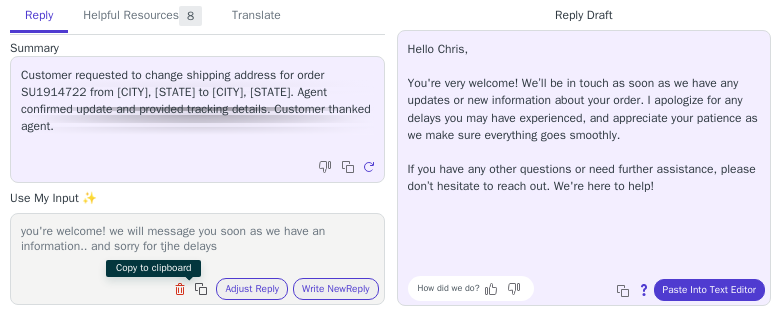 click at bounding box center [203, 291] 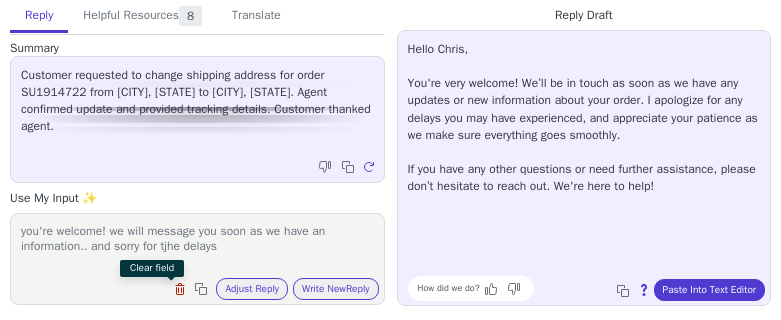 click at bounding box center (180, 289) 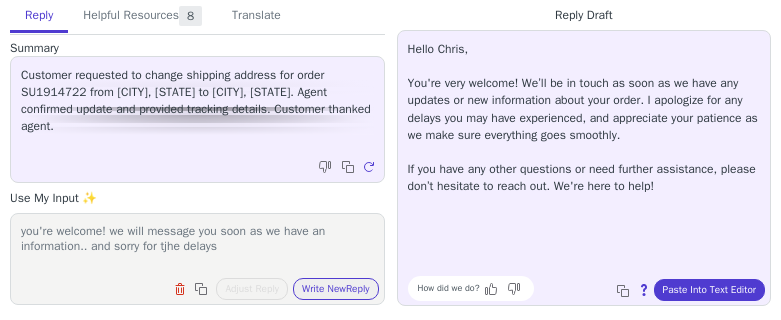 click on "you're welcome! we will message you soon as we have an information.. and sorry for tjhe delays" at bounding box center [197, 246] 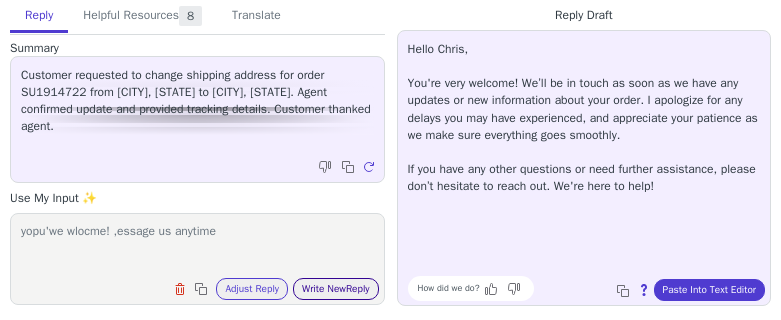 type on "yopu'we wlocme! ,essage us anytime" 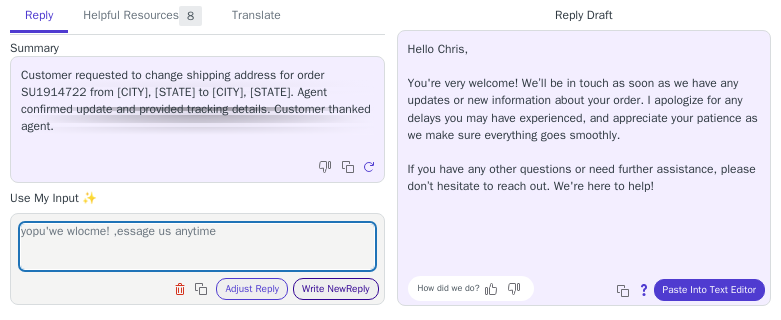 click on "Write New  Reply" at bounding box center (336, 289) 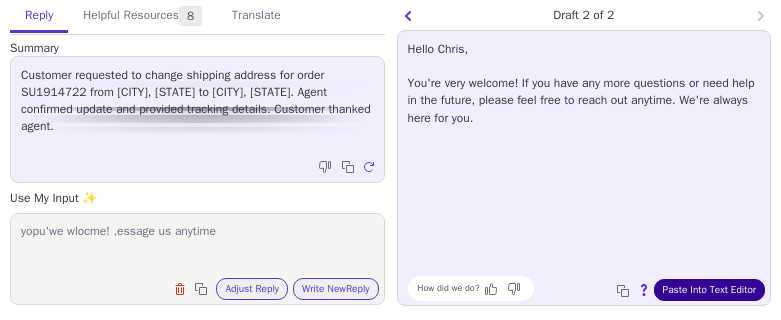 click on "Paste Into Text Editor" at bounding box center (709, 290) 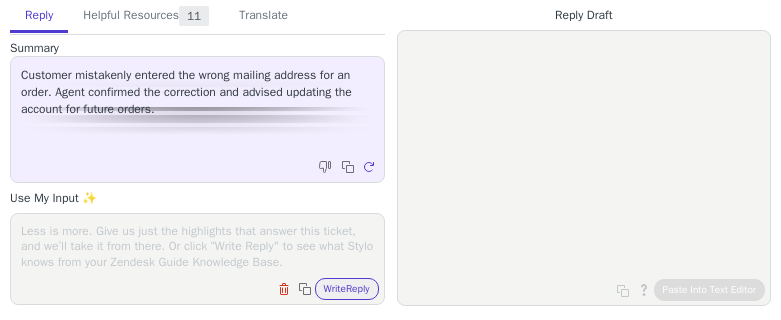 scroll, scrollTop: 0, scrollLeft: 0, axis: both 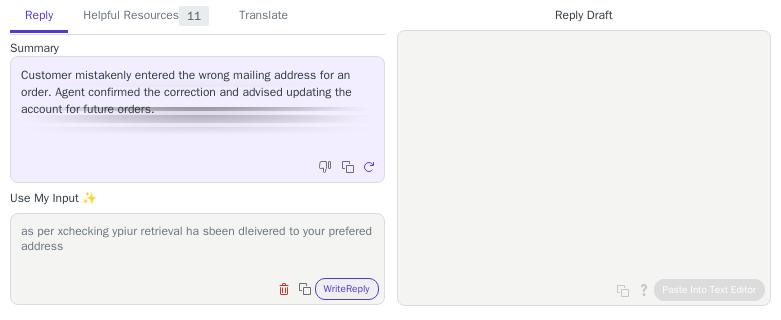 click on "as per xchecking ypiur retrieval ha sbeen dleivered to your prefered address" at bounding box center [197, 246] 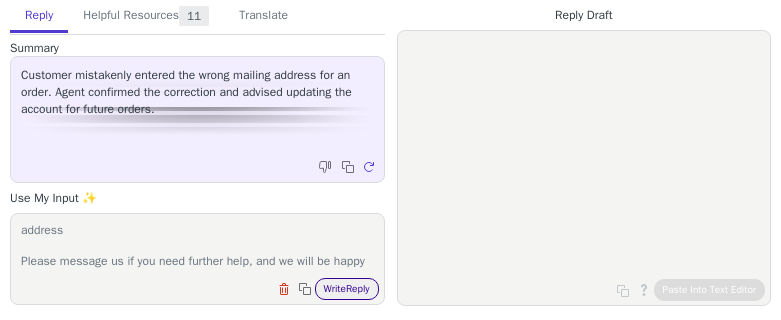 type on "as per xchecking ypiur retrieval ha sbeen dleivered to your prefered address
Please message us if you need further help, and we will be happy to assist you. Thank you for supporting Arena Club!" 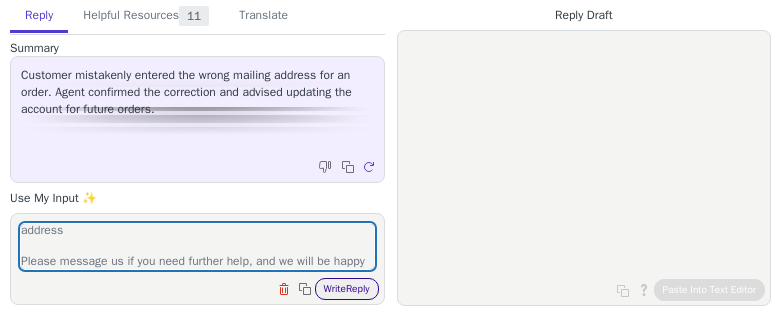 click on "Write  Reply" at bounding box center [347, 289] 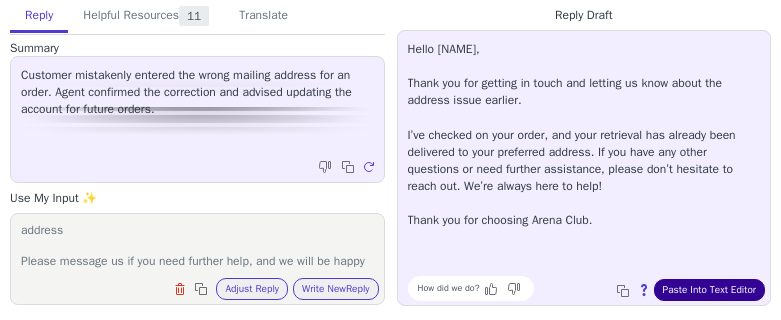 click on "Paste Into Text Editor" at bounding box center (709, 290) 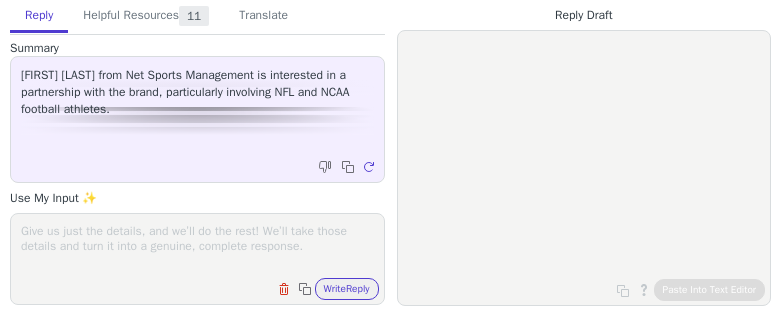 scroll, scrollTop: 0, scrollLeft: 0, axis: both 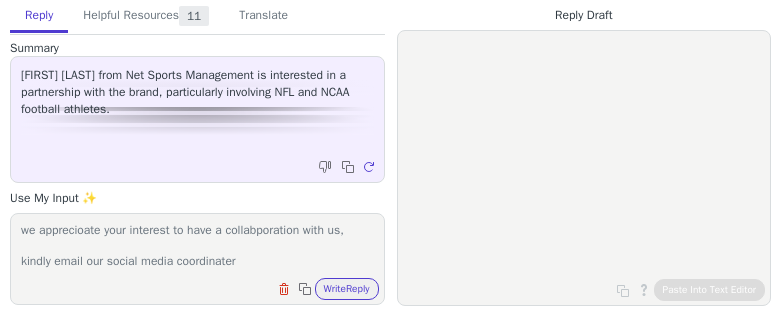 paste on "csiers@arenaclub.com" 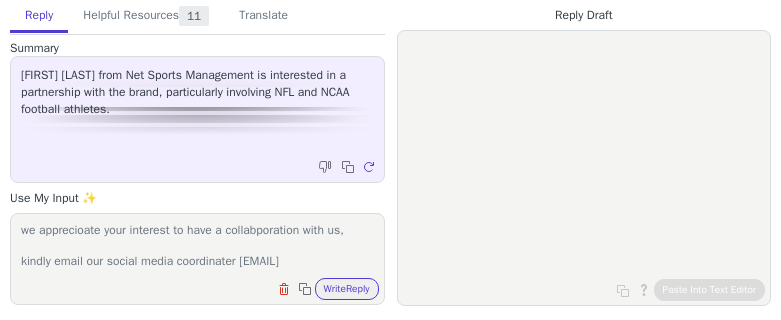 scroll, scrollTop: 63, scrollLeft: 0, axis: vertical 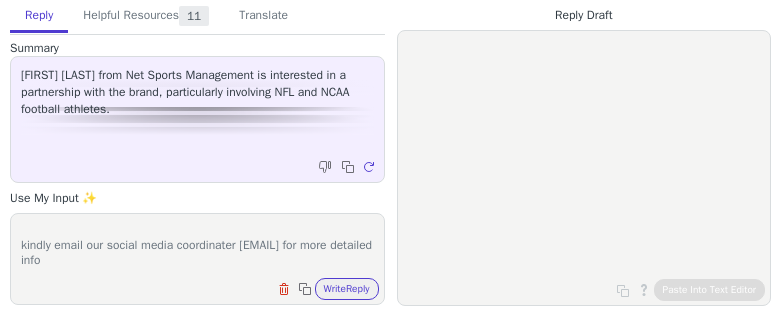 click on "Clear field Copy to clipboard Write  Reply" at bounding box center (207, 287) 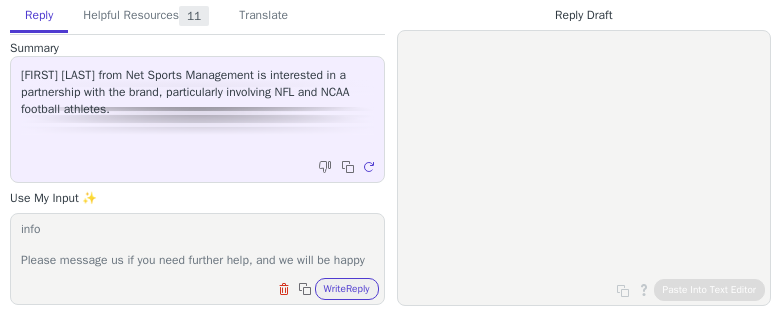 scroll, scrollTop: 109, scrollLeft: 0, axis: vertical 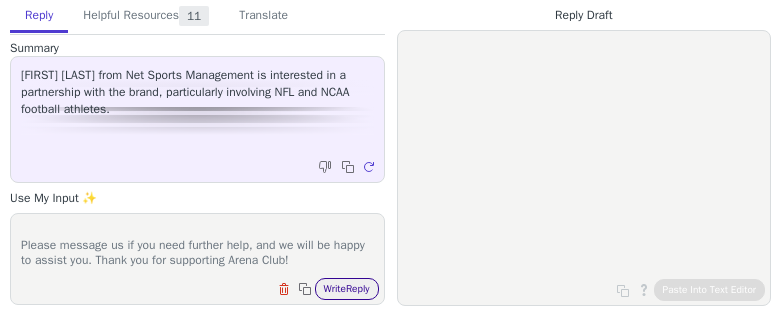 type on "Thank you for reaching put to us
we apprecioate your interest to have a collabporation with us,
kindly email our social media coordinater csiers@arenaclub.com for more detailed info
Please message us if you need further help, and we will be happy to assist you. Thank you for supporting Arena Club!" 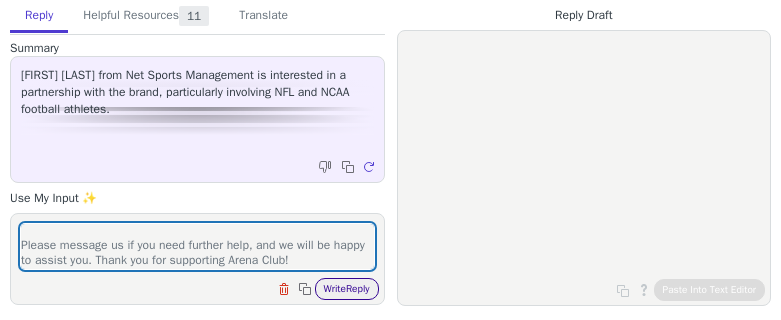 click on "Write  Reply" at bounding box center (347, 289) 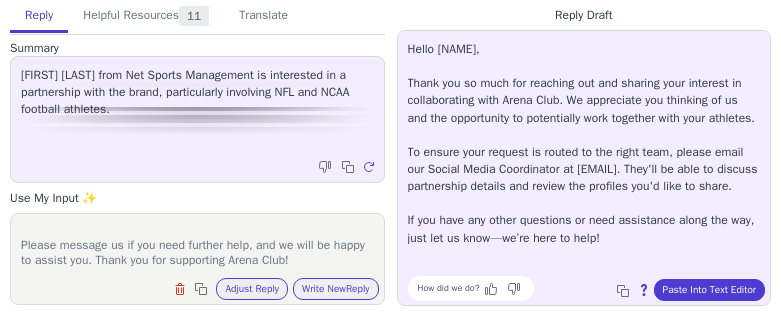 click on "Hello Zach, Thank you so much for reaching out and sharing your interest in collaborating with Arena Club. We appreciate you thinking of us and the opportunity to potentially work together with your athletes. To ensure your request is routed to the right team, please email our Social Media Coordinator at csiers@arenaclub.com. They'll be able to discuss partnership details and review the profiles you'd like to share. If you have any other questions or need assistance along the way, just let us know—we’re here to help! How did we do?   Copy to clipboard About this reply Paste Into Text Editor" at bounding box center [584, 168] 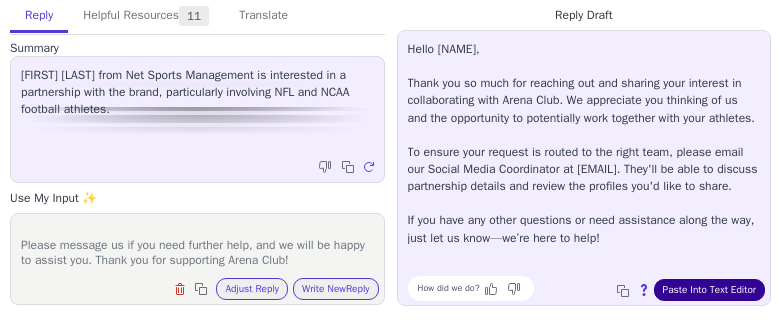 click on "Paste Into Text Editor" at bounding box center [709, 290] 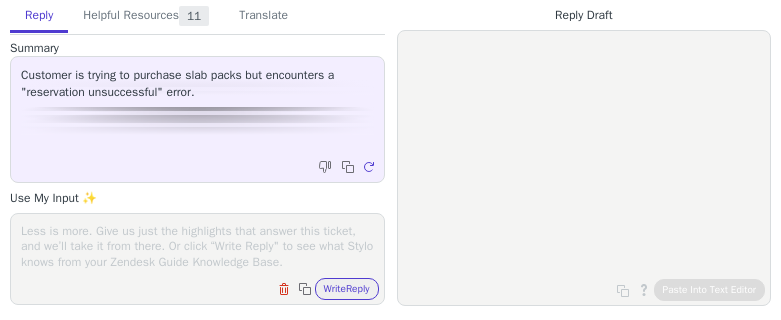 scroll, scrollTop: 0, scrollLeft: 0, axis: both 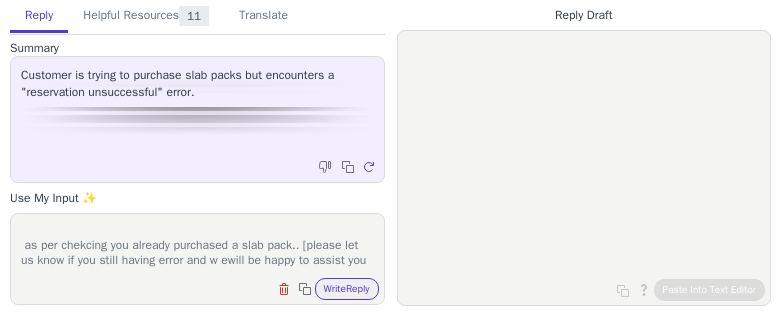 click on "thank you for reaching out to us
as per chekcing you already purchased a slab pack.. [please let us know if you still having error and w ewill be happy to assist you" at bounding box center [197, 246] 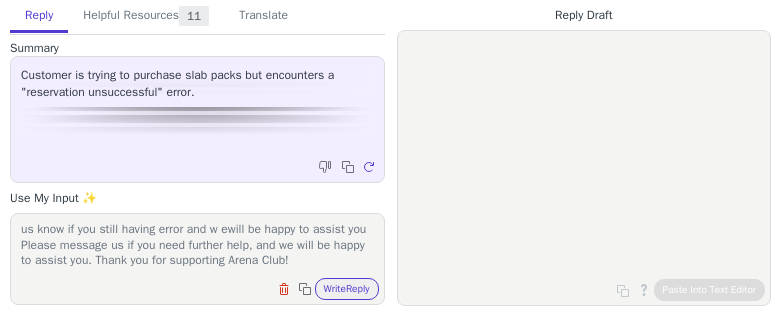 scroll, scrollTop: 79, scrollLeft: 0, axis: vertical 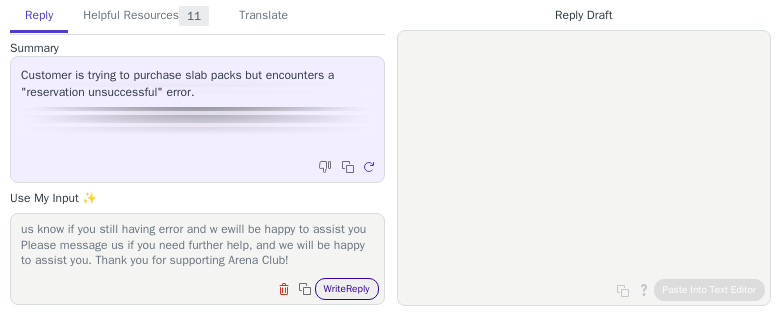 type on "thank you for reaching out to us
as per chekcing you already purchased a slab pack.. [please let us know if you still having error and w ewill be happy to assist you
Please message us if you need further help, and we will be happy to assist you. Thank you for supporting Arena Club!" 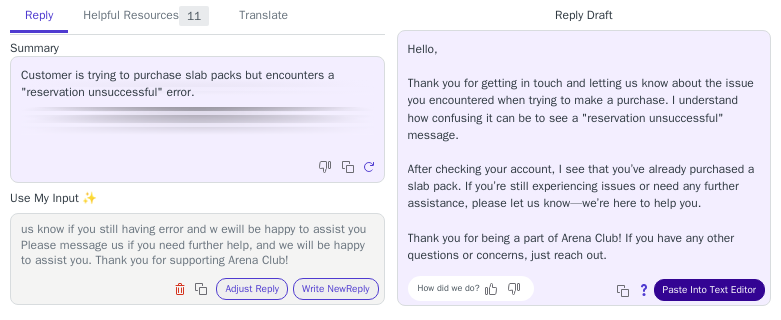click on "Paste Into Text Editor" at bounding box center [709, 290] 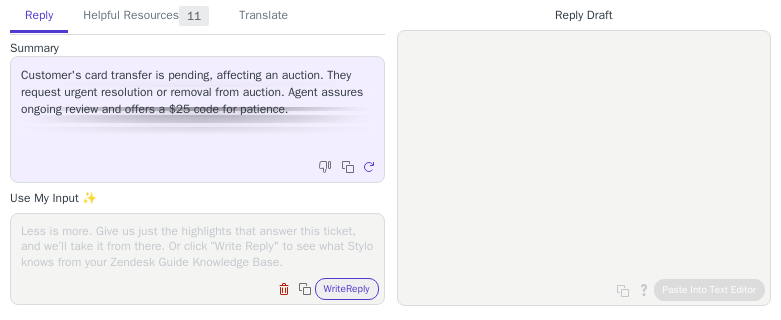 scroll, scrollTop: 0, scrollLeft: 0, axis: both 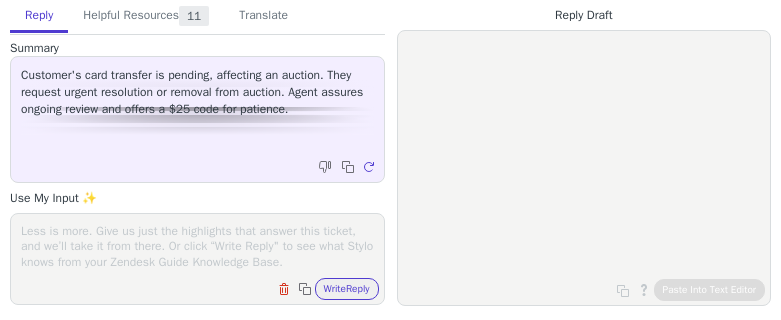 click at bounding box center (197, 246) 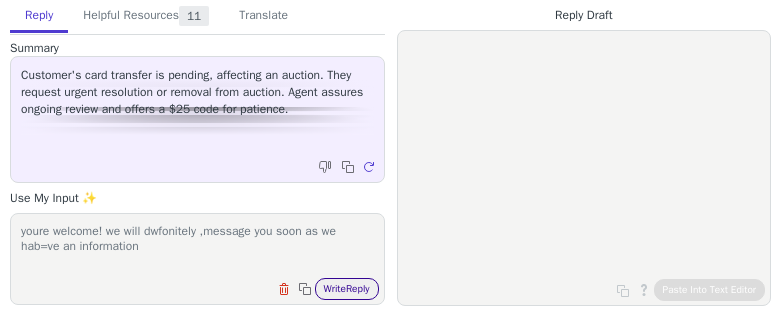 type on "youre welcome! we will dwfonitely ,message you soon as we hab=ve an information" 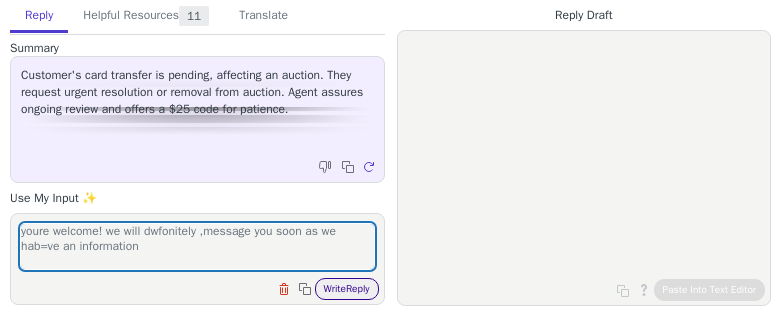 click on "Write  Reply" at bounding box center (347, 289) 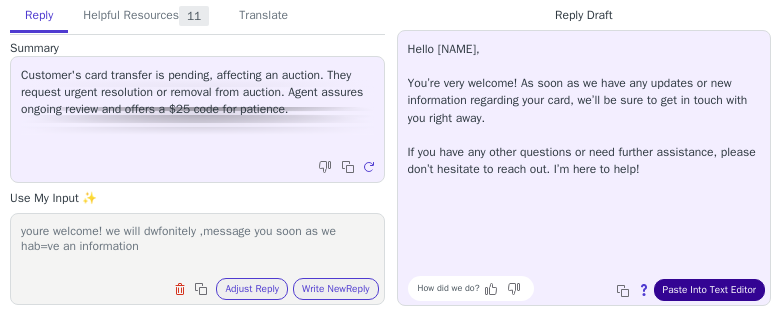 click on "Paste Into Text Editor" at bounding box center [709, 290] 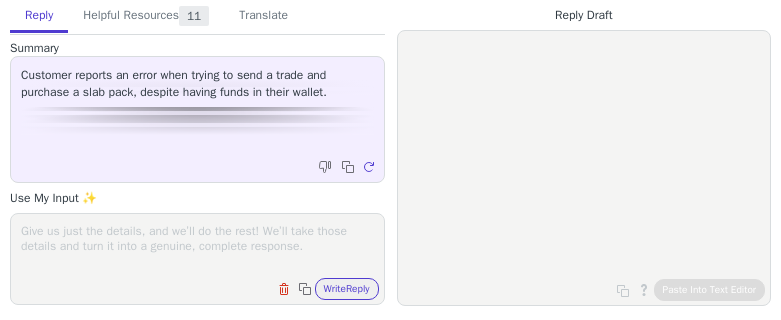 scroll, scrollTop: 0, scrollLeft: 0, axis: both 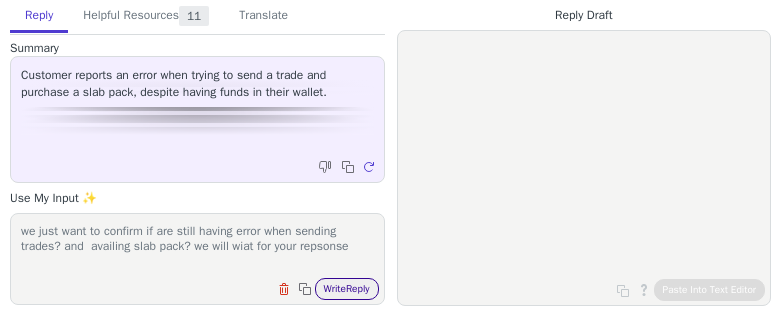 type on "we just want to confirm if are still having error when sending trades? and  availing slab pack? we will wiat for your repsonse" 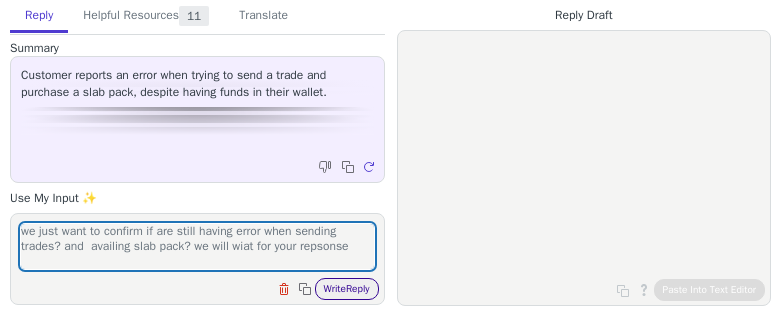 drag, startPoint x: 353, startPoint y: 284, endPoint x: 366, endPoint y: 279, distance: 13.928389 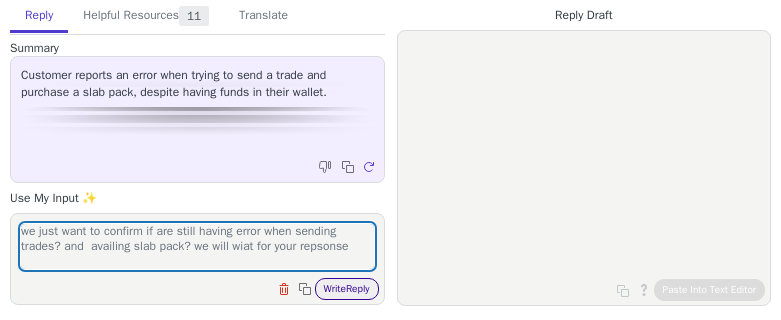click on "Write  Reply" at bounding box center (347, 289) 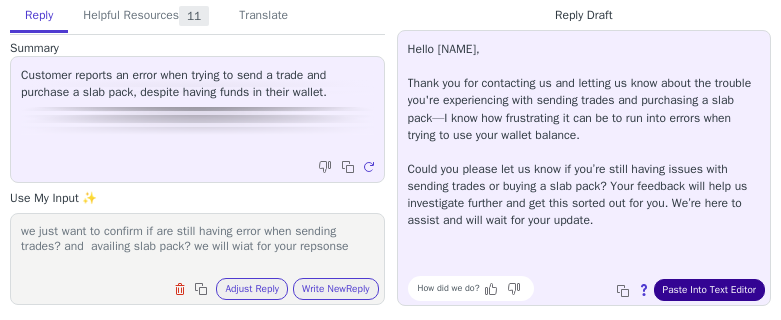 click on "Paste Into Text Editor" at bounding box center [709, 290] 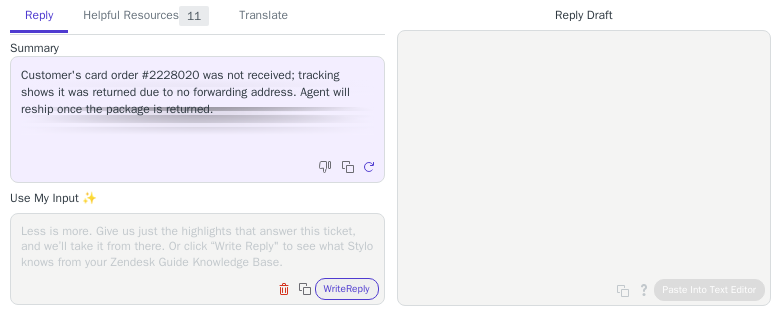 scroll, scrollTop: 0, scrollLeft: 0, axis: both 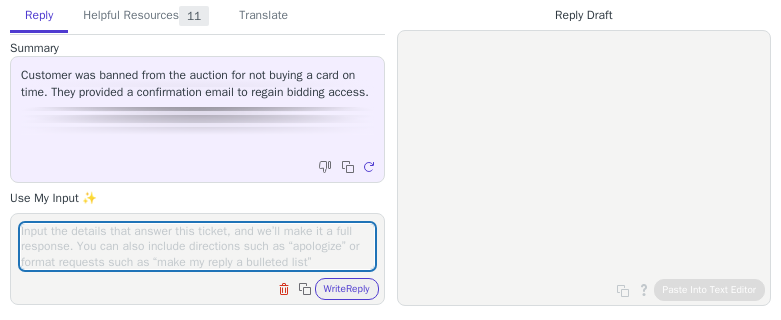 click at bounding box center [197, 246] 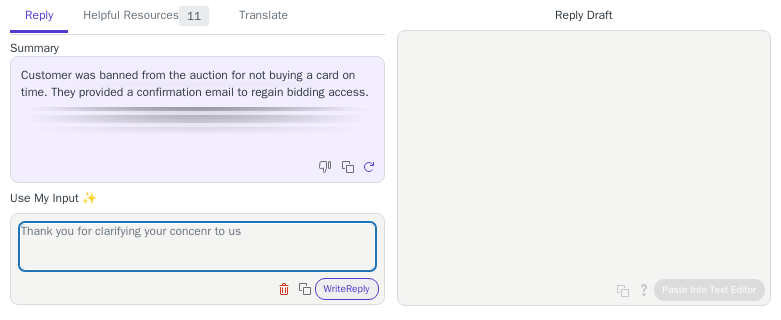 scroll, scrollTop: 1, scrollLeft: 0, axis: vertical 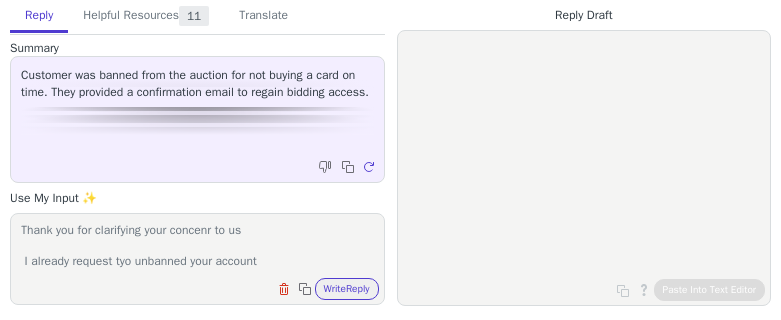 click on "Thank you for clarifying your concenr to us
I already request tyo unbanned your account" at bounding box center [197, 246] 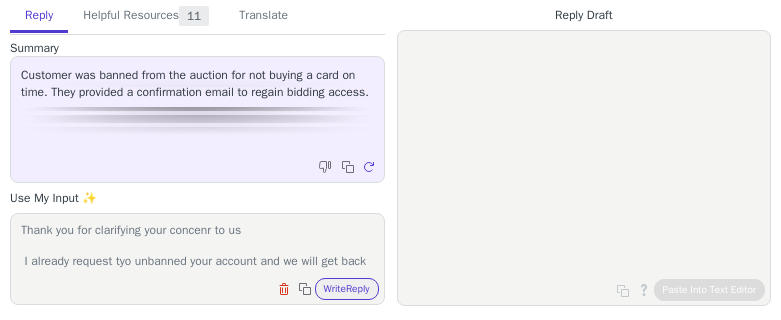 scroll, scrollTop: 63, scrollLeft: 0, axis: vertical 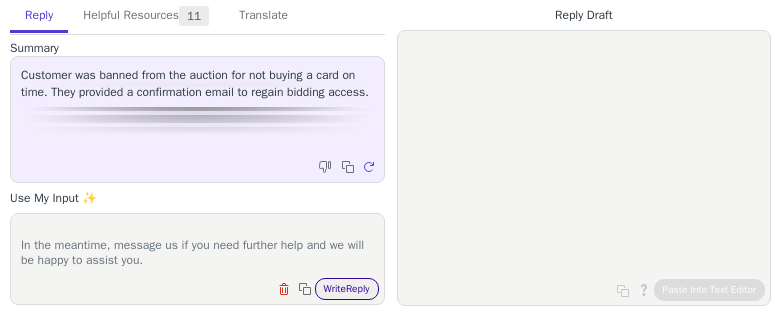 type on "Thank you for clarifying your concenr to us
I already request tyo unbanned your account and we will get back to you soon as we have an update.
In the meantime, message us if you need further help and we will be happy to assist you." 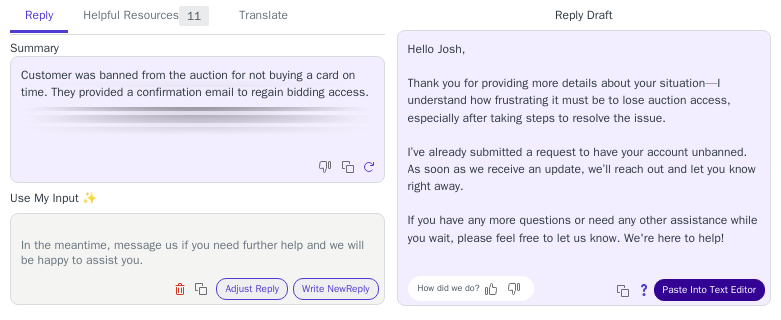 click on "Paste Into Text Editor" at bounding box center [709, 290] 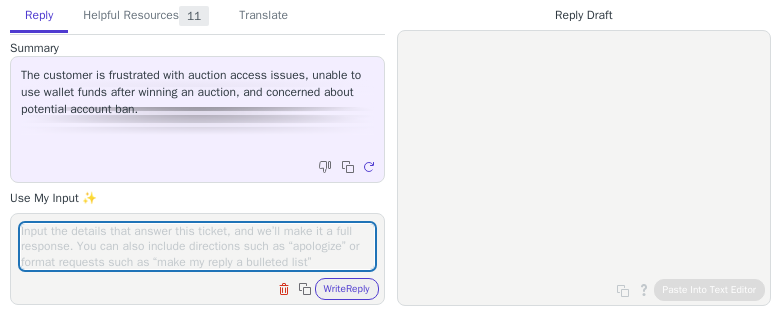 scroll, scrollTop: 0, scrollLeft: 0, axis: both 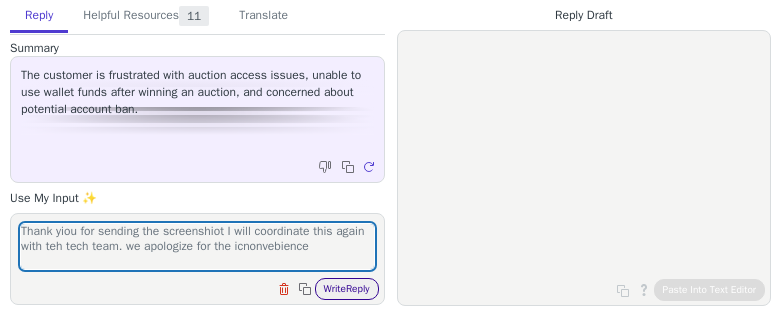 type on "Thank yiou for sending the screenshiot I will coordinate this again with teh tech team. we apologize for the icnonvebience" 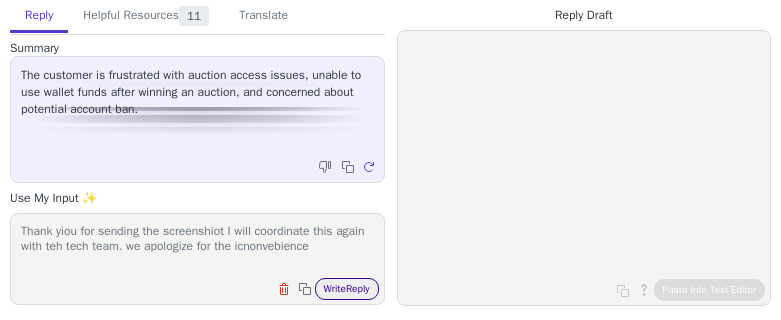 click on "Write  Reply" at bounding box center [347, 289] 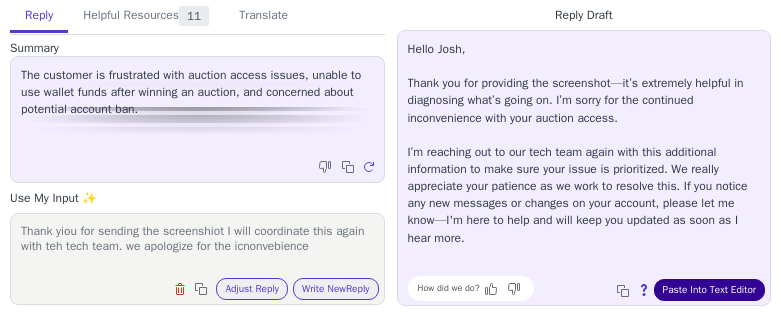 click on "Paste Into Text Editor" at bounding box center (709, 290) 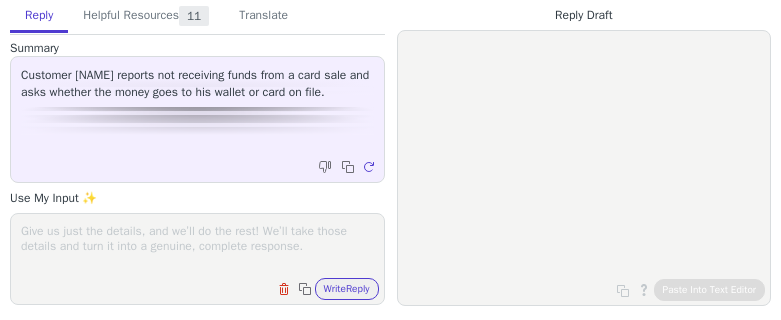 scroll, scrollTop: 0, scrollLeft: 0, axis: both 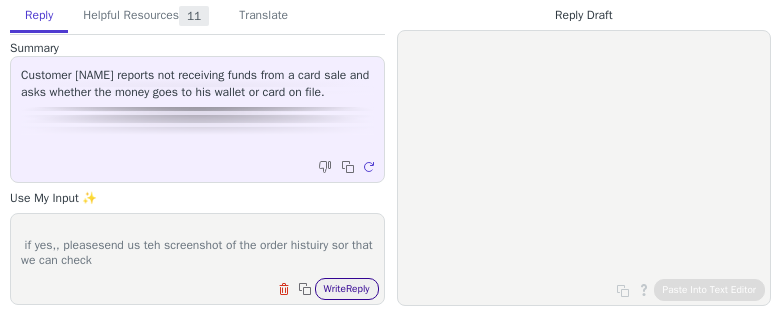 type on "Thank you for reaching out to us
can you please confirm if did you still not yet recieved the payment for the card that yopu sold?
if yes,, pleasesend us teh screenshot of the order histuiry sor that we can check" 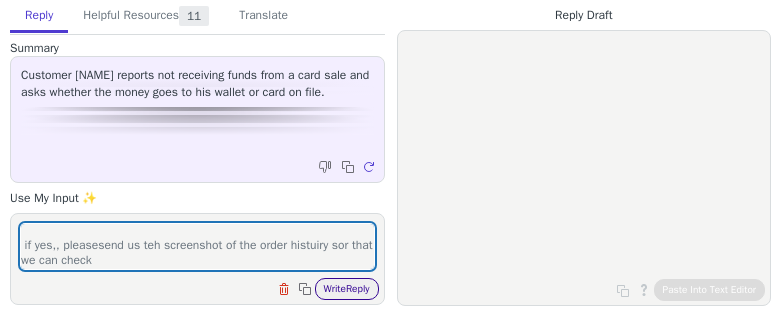 click on "Write  Reply" at bounding box center [347, 289] 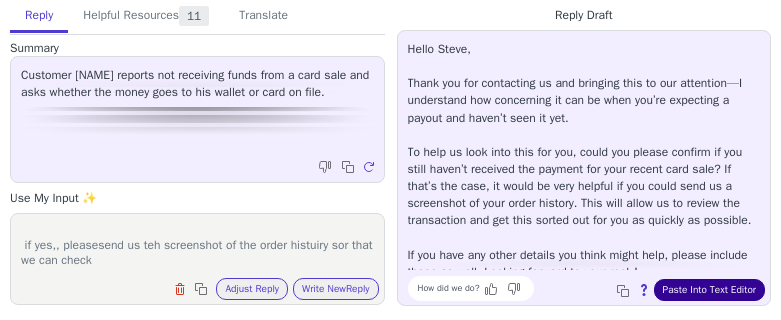 click on "Paste Into Text Editor" at bounding box center [709, 290] 